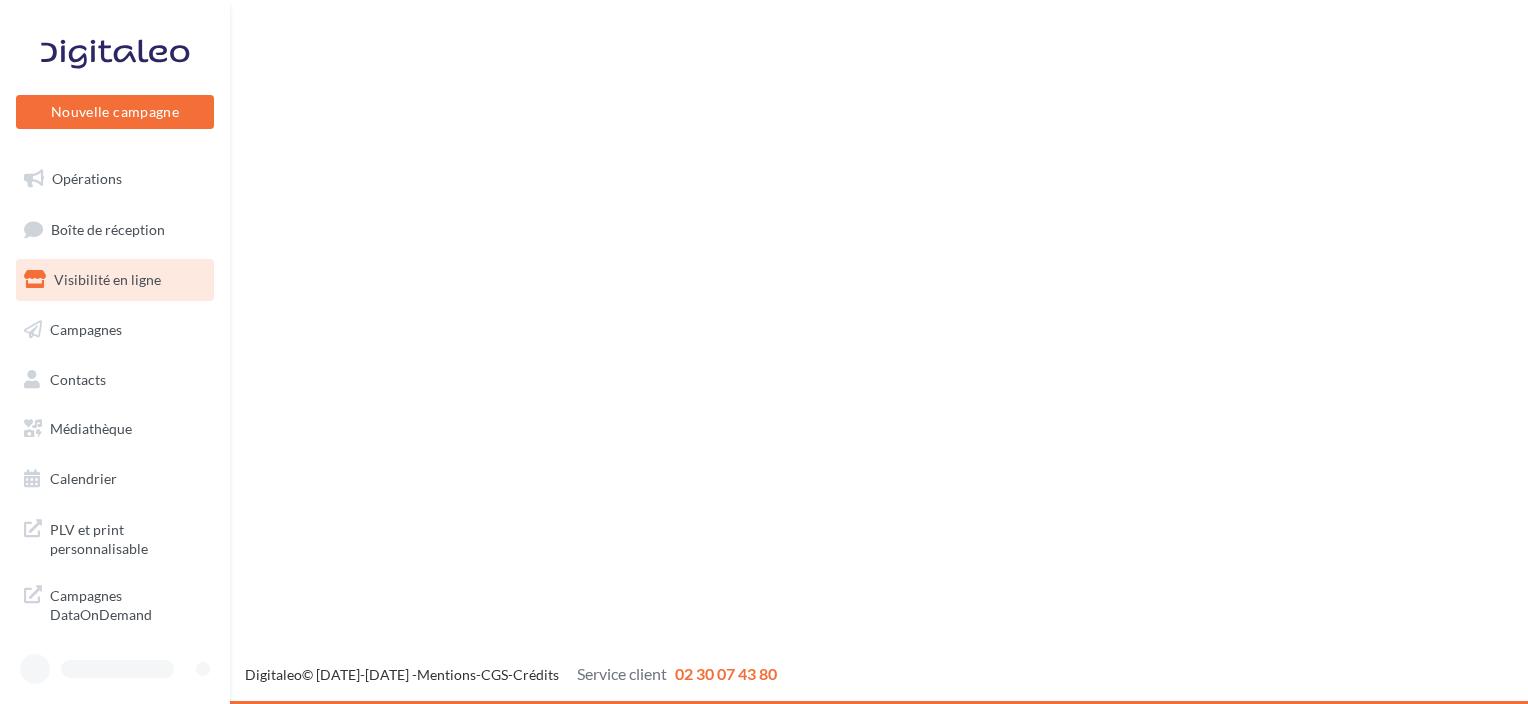 scroll, scrollTop: 0, scrollLeft: 0, axis: both 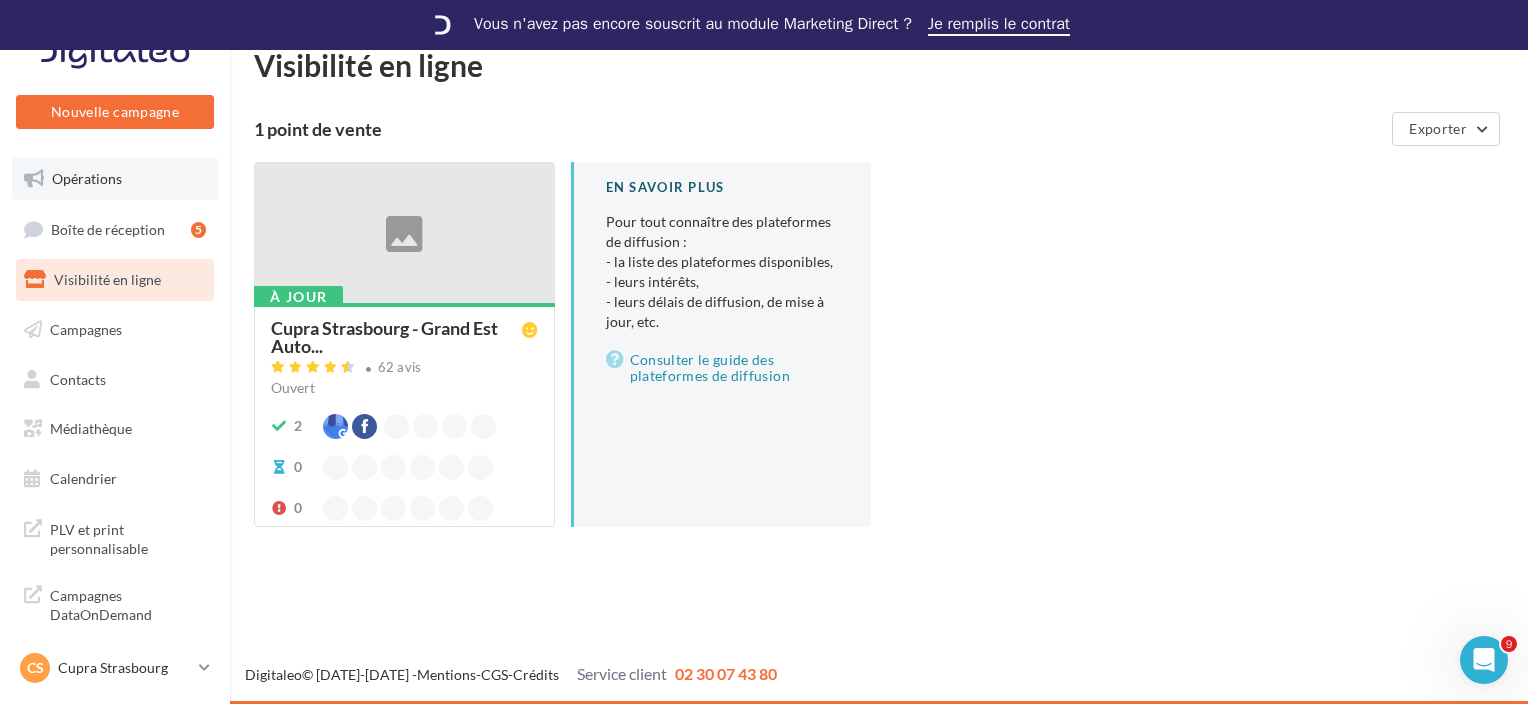 click on "Opérations" at bounding box center [87, 178] 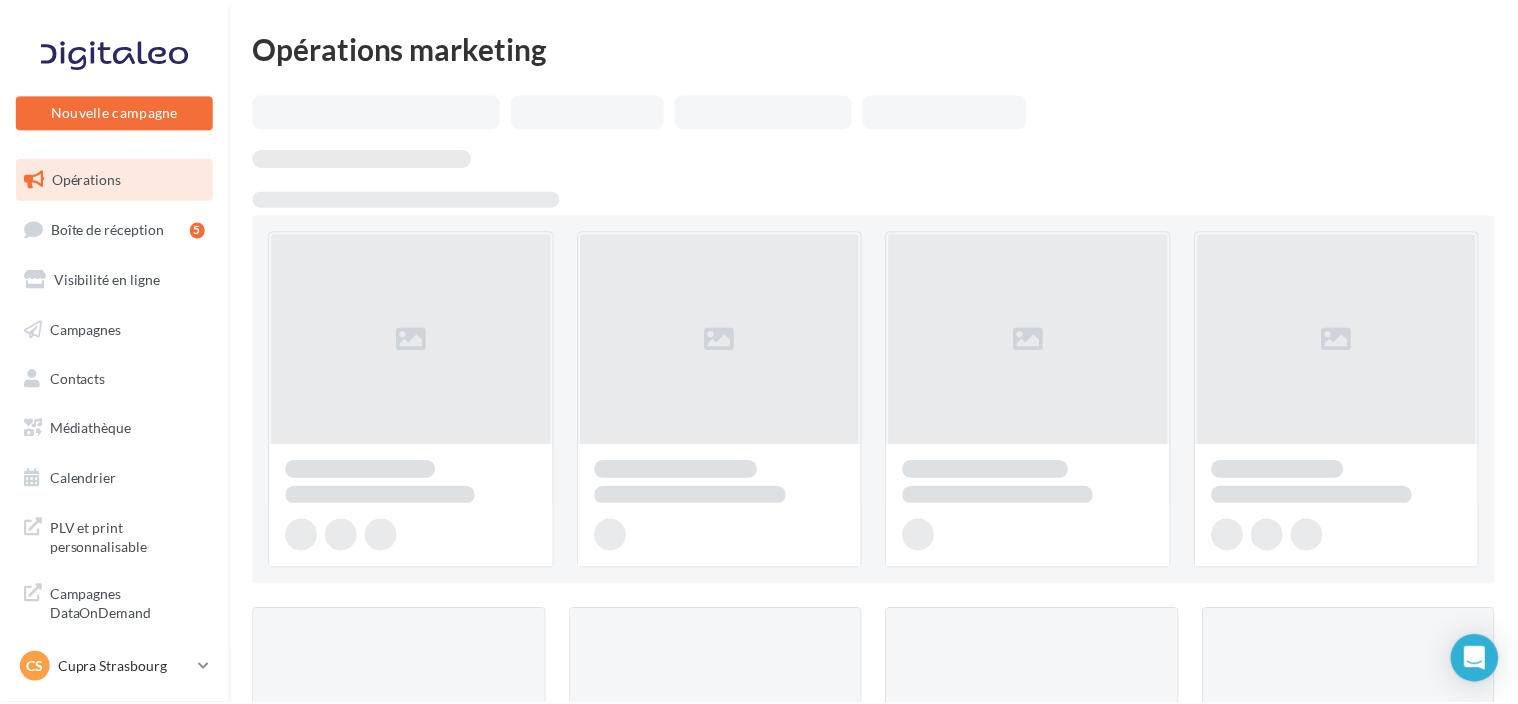 scroll, scrollTop: 0, scrollLeft: 0, axis: both 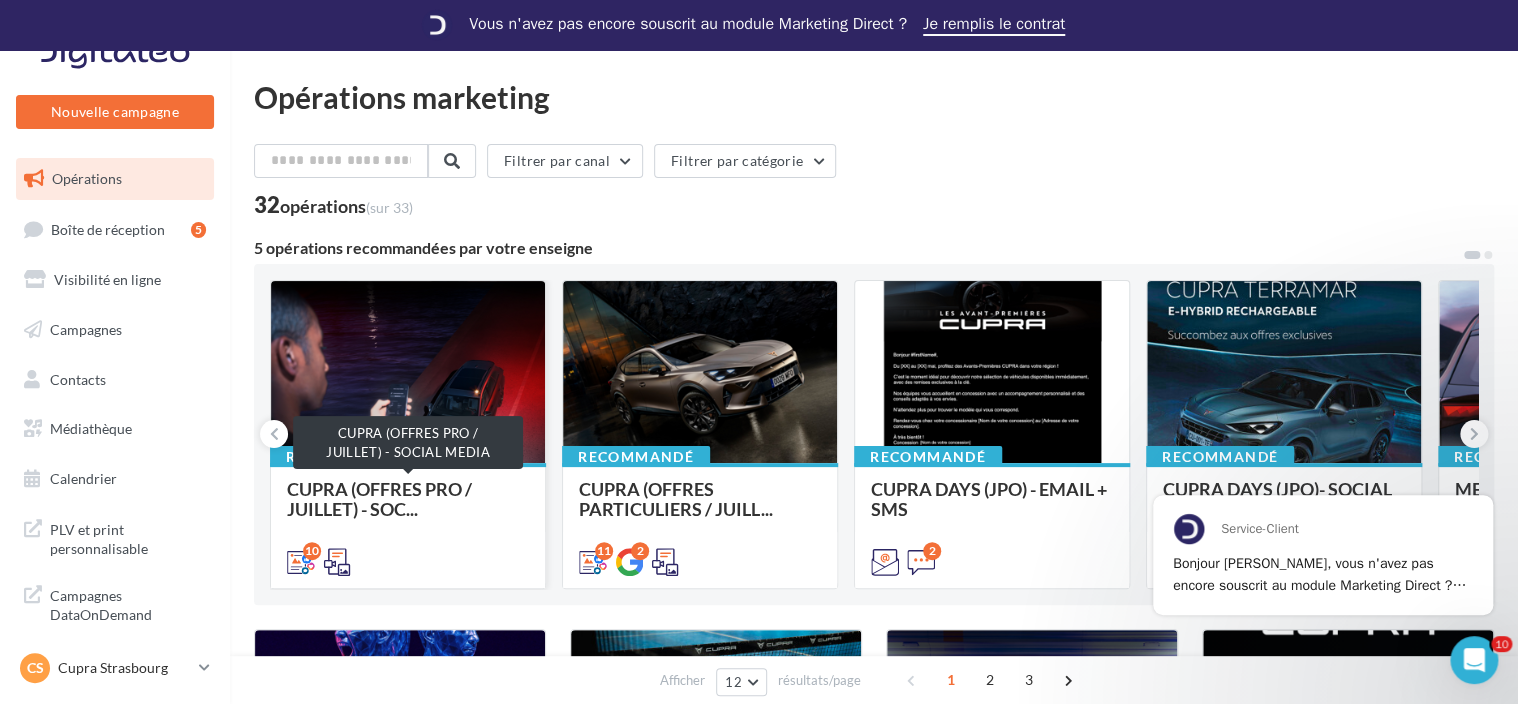 click on "CUPRA (OFFRES PRO / JUILLET) - SOC..." at bounding box center (379, 499) 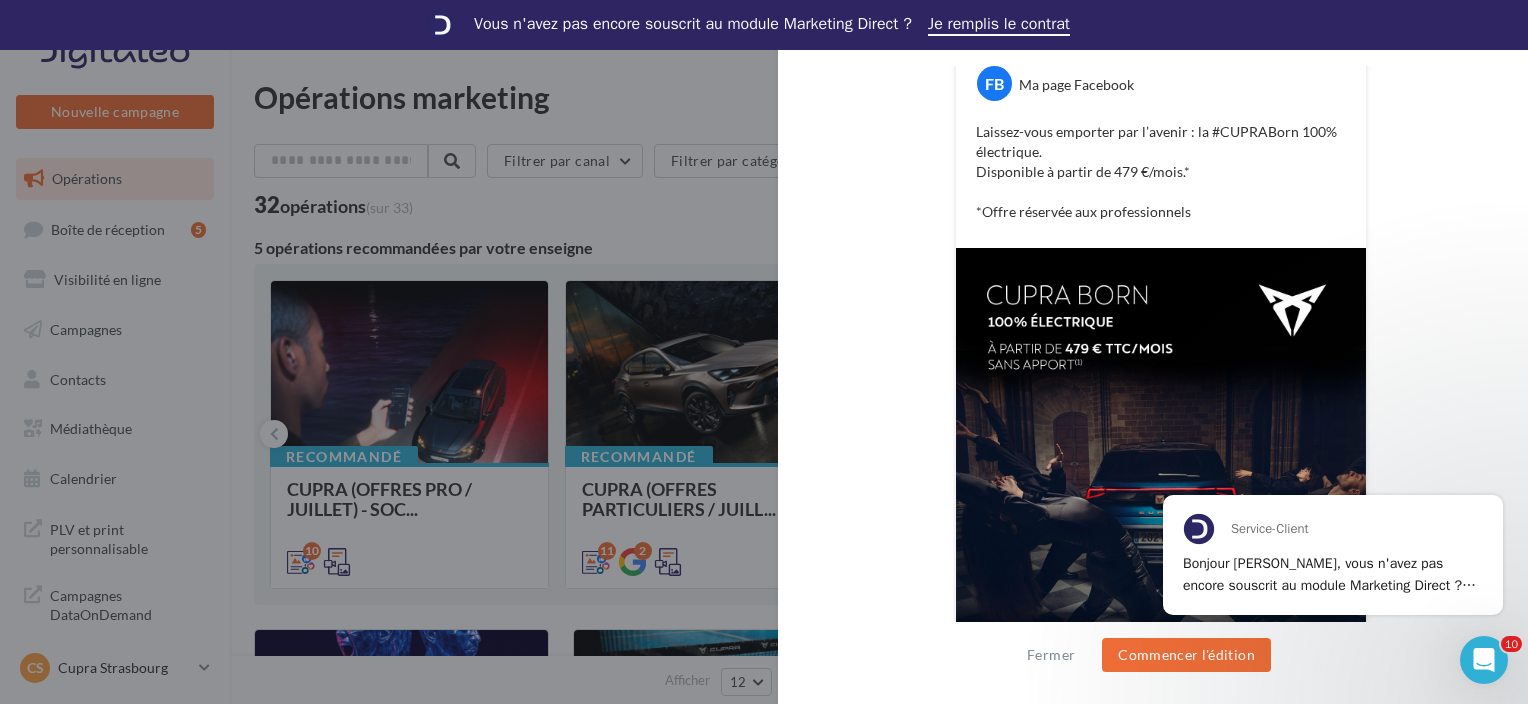 scroll, scrollTop: 548, scrollLeft: 0, axis: vertical 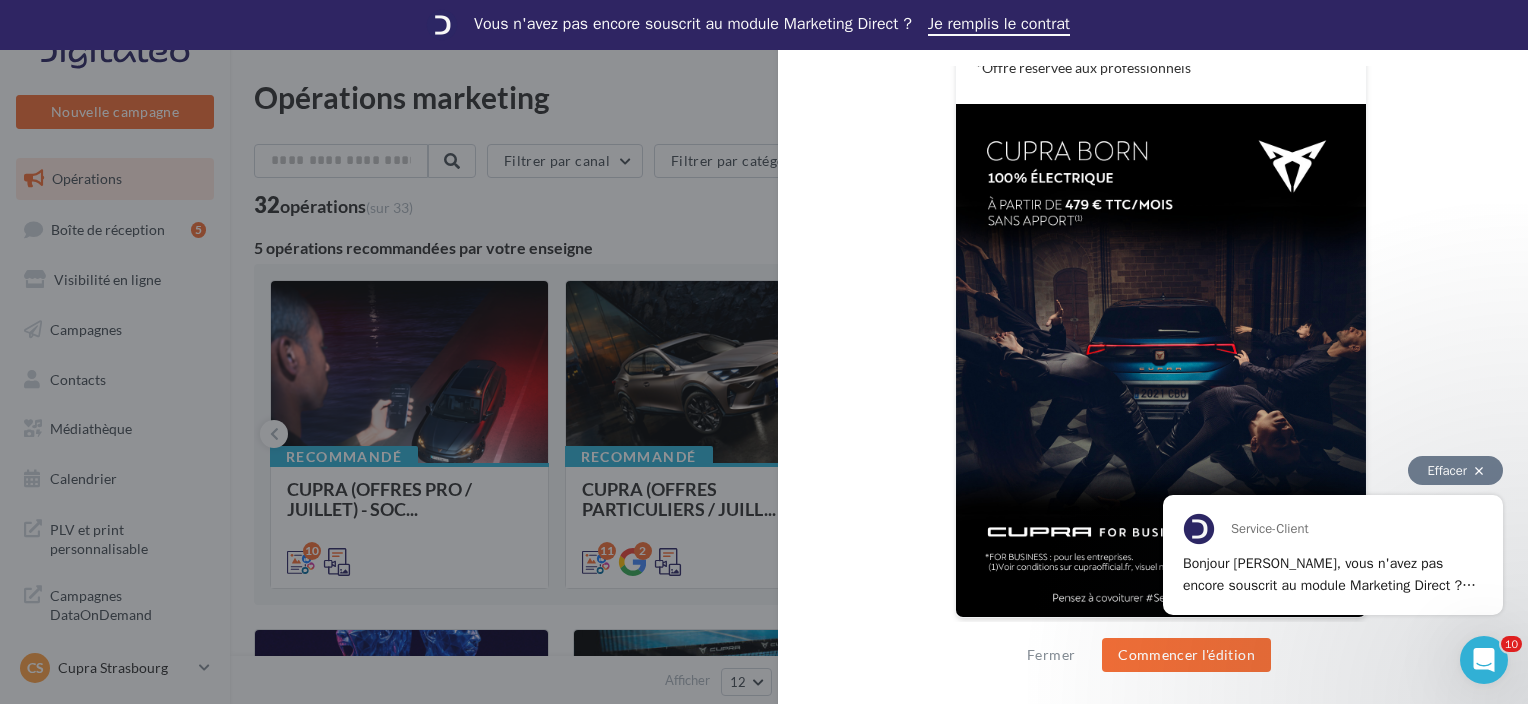click on "Effacer" at bounding box center [1455, 470] 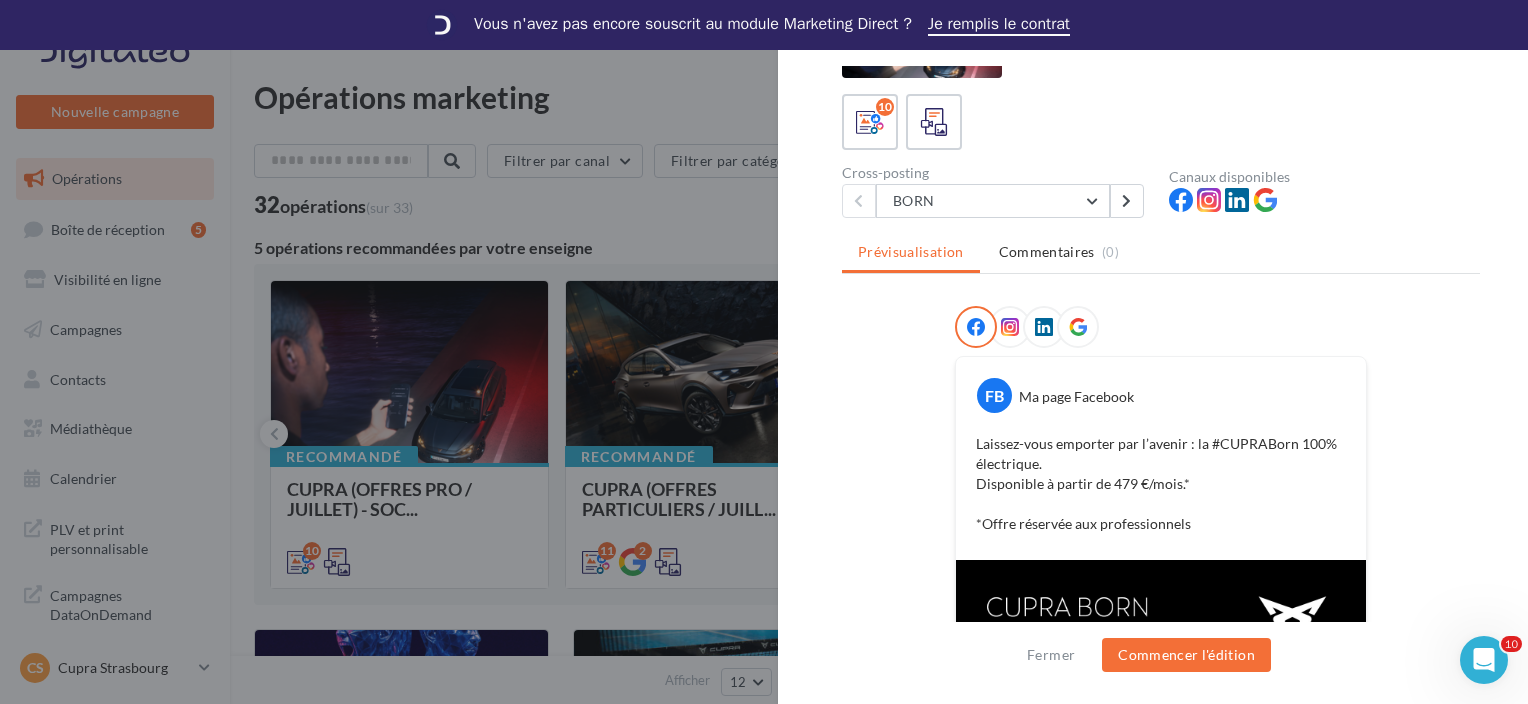 scroll, scrollTop: 48, scrollLeft: 0, axis: vertical 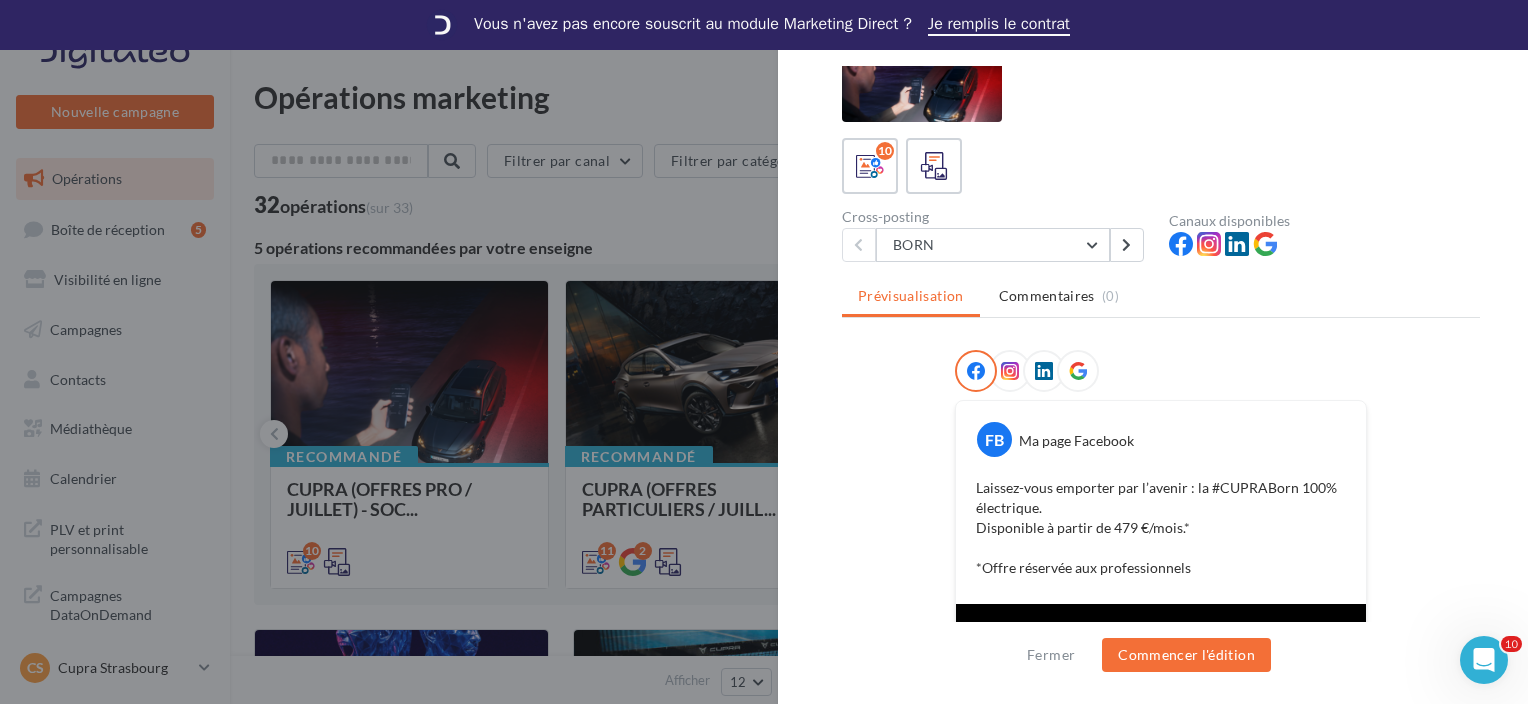 click on "Cross-posting
BORN
BORN     NOUVELLE BORN     FORMENTOR     FORMENTOR [PERSON_NAME] SP PHEV     TAVASCAN     [PERSON_NAME] 5P PHEV     LEON 5P" at bounding box center (1005, 236) 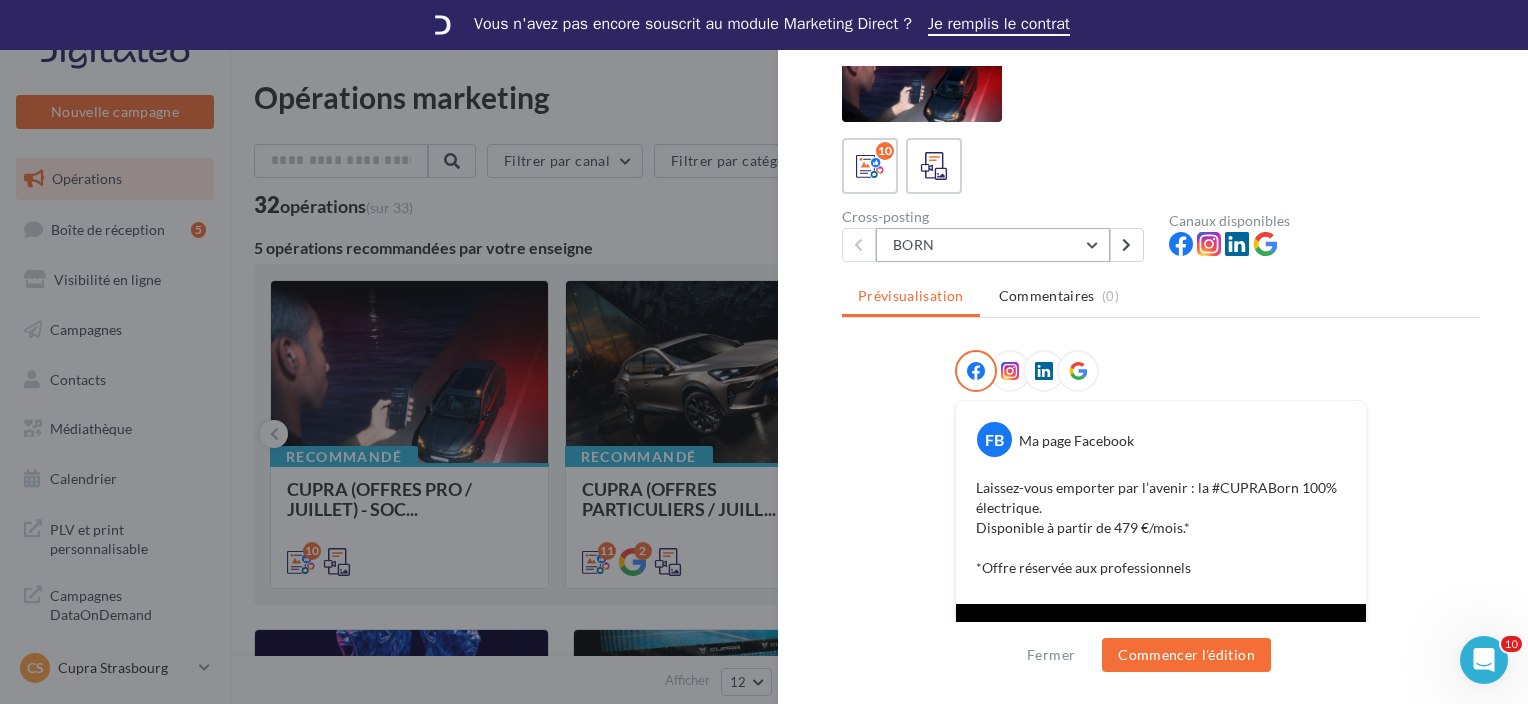 click on "Description
Non renseignée
10
Cross-posting
BORN
BORN     NOUVELLE BORN     FORMENTOR     FORMENTOR [PERSON_NAME] 5P PHEV     LEON 5P
Canaux disponibles
Prévisualisation
Commentaires
(0)
FB
Ma page Facebook
Laissez-vous emporter par l’avenir : la #CUPRABorn 100% électrique.  Disponible à partir de 479 €/mois.* *Offre réservée aux professionnels" at bounding box center [1161, 353] 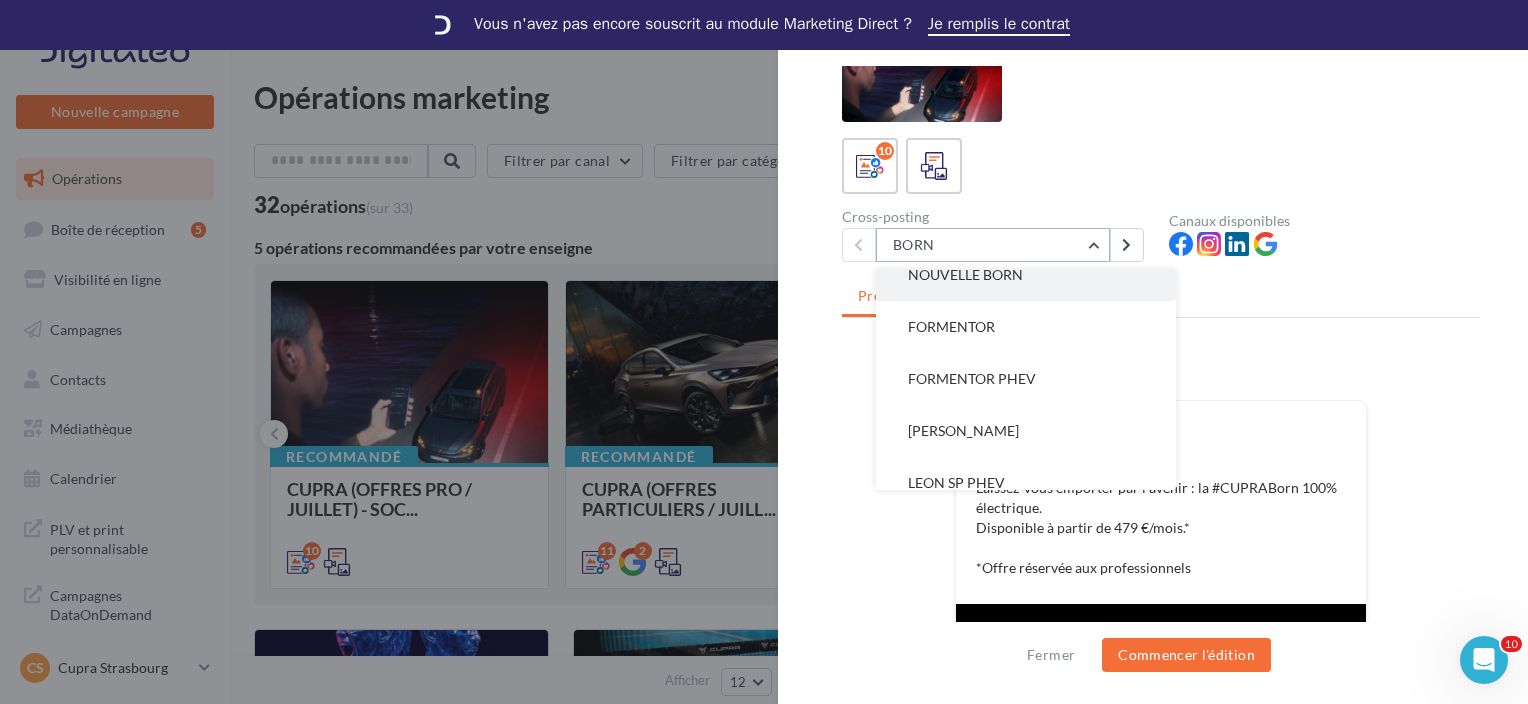 scroll, scrollTop: 300, scrollLeft: 0, axis: vertical 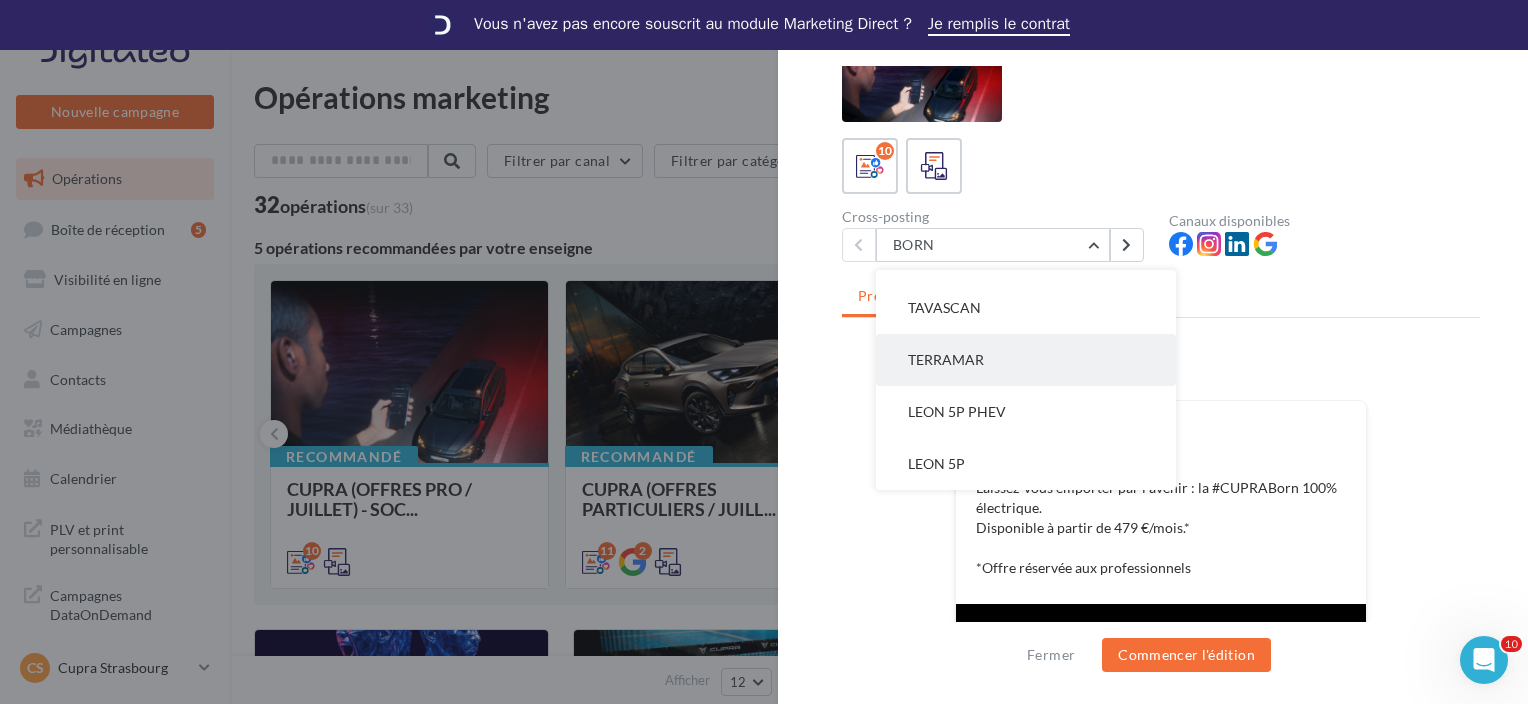 click on "TERRAMAR" at bounding box center [946, 359] 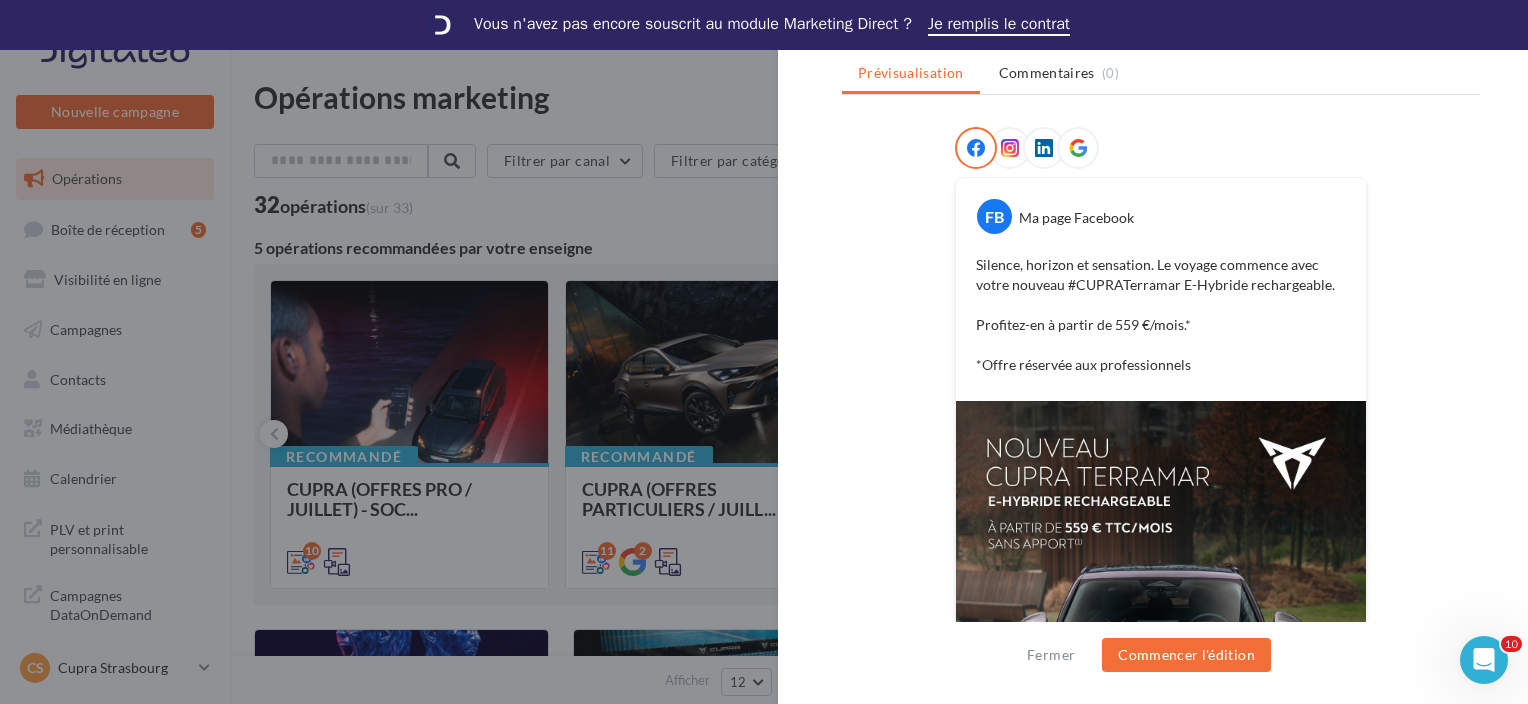 scroll, scrollTop: 268, scrollLeft: 0, axis: vertical 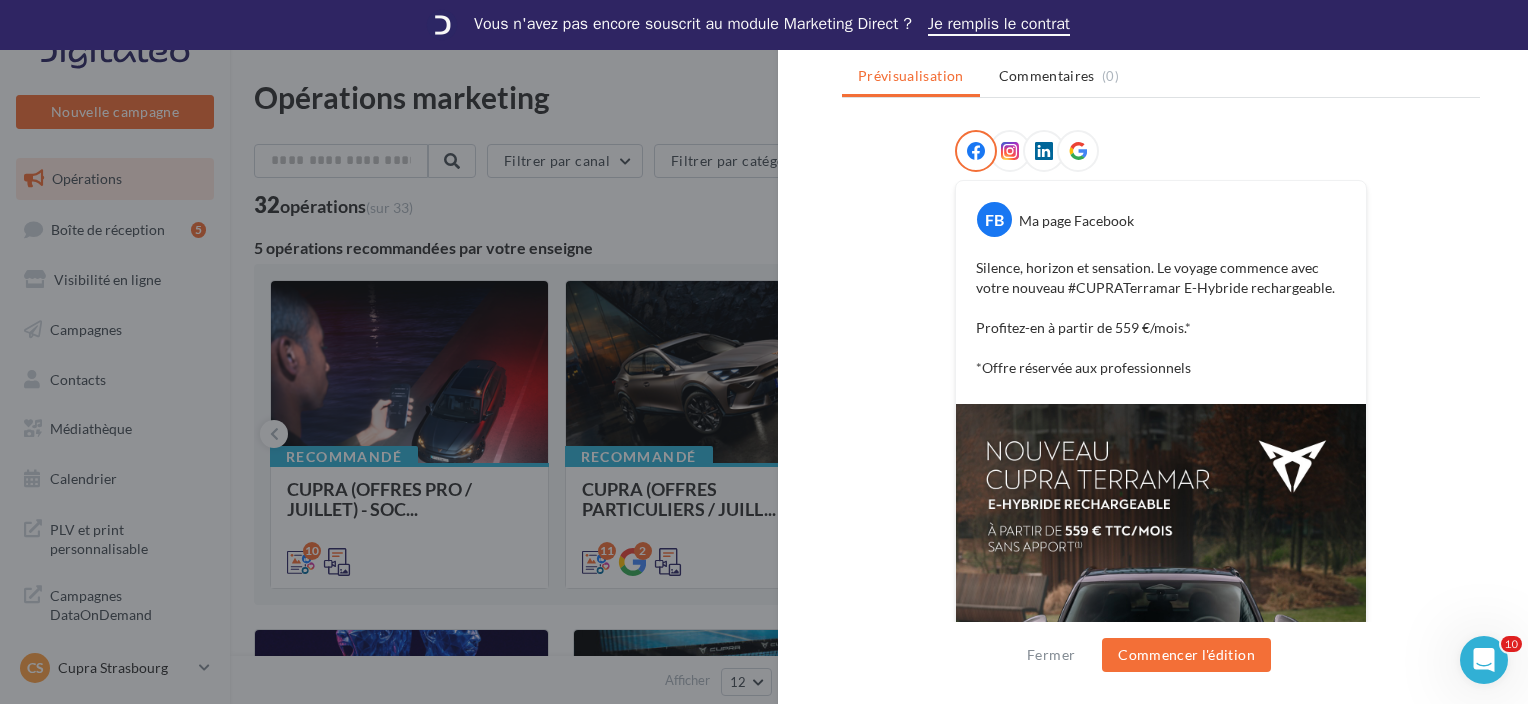 click at bounding box center [764, 352] 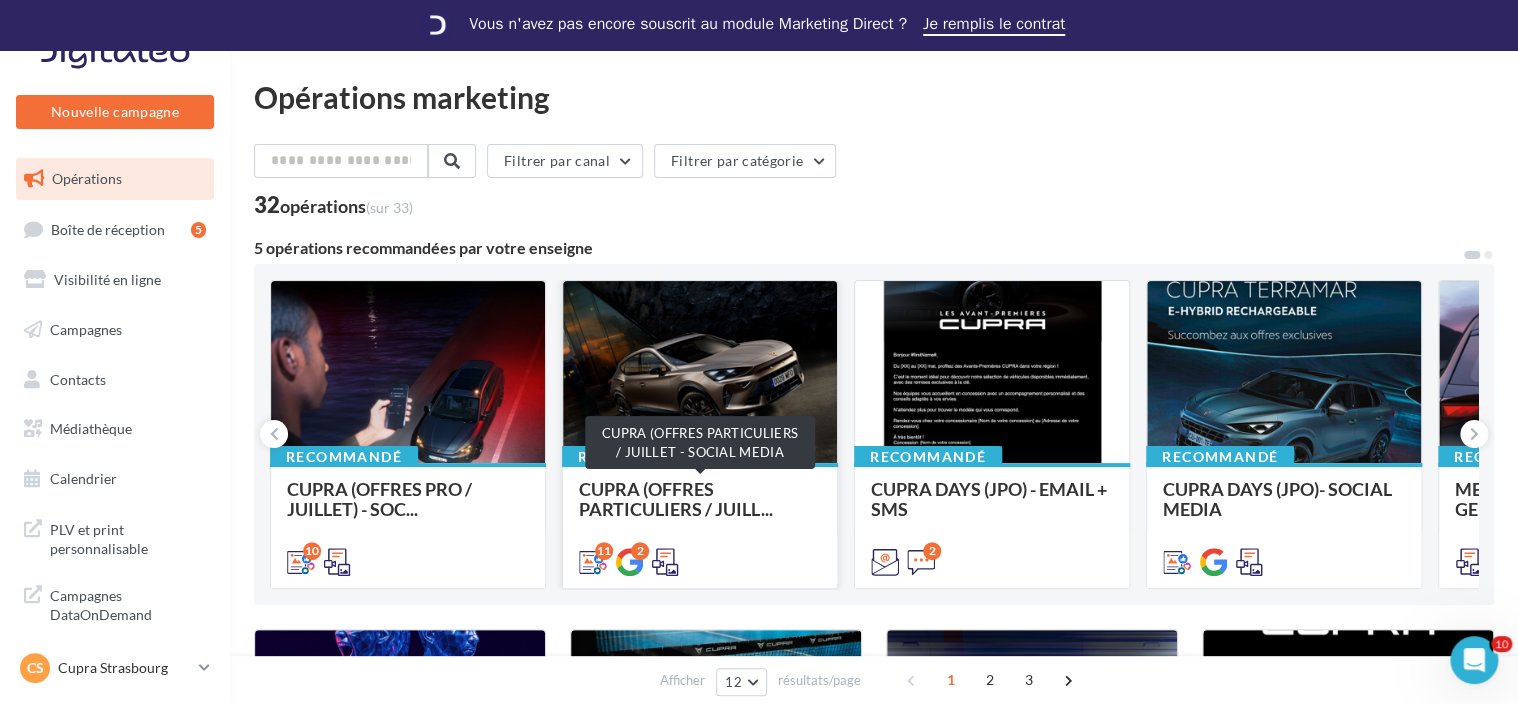 click on "CUPRA (OFFRES PARTICULIERS / JUILL..." at bounding box center [676, 499] 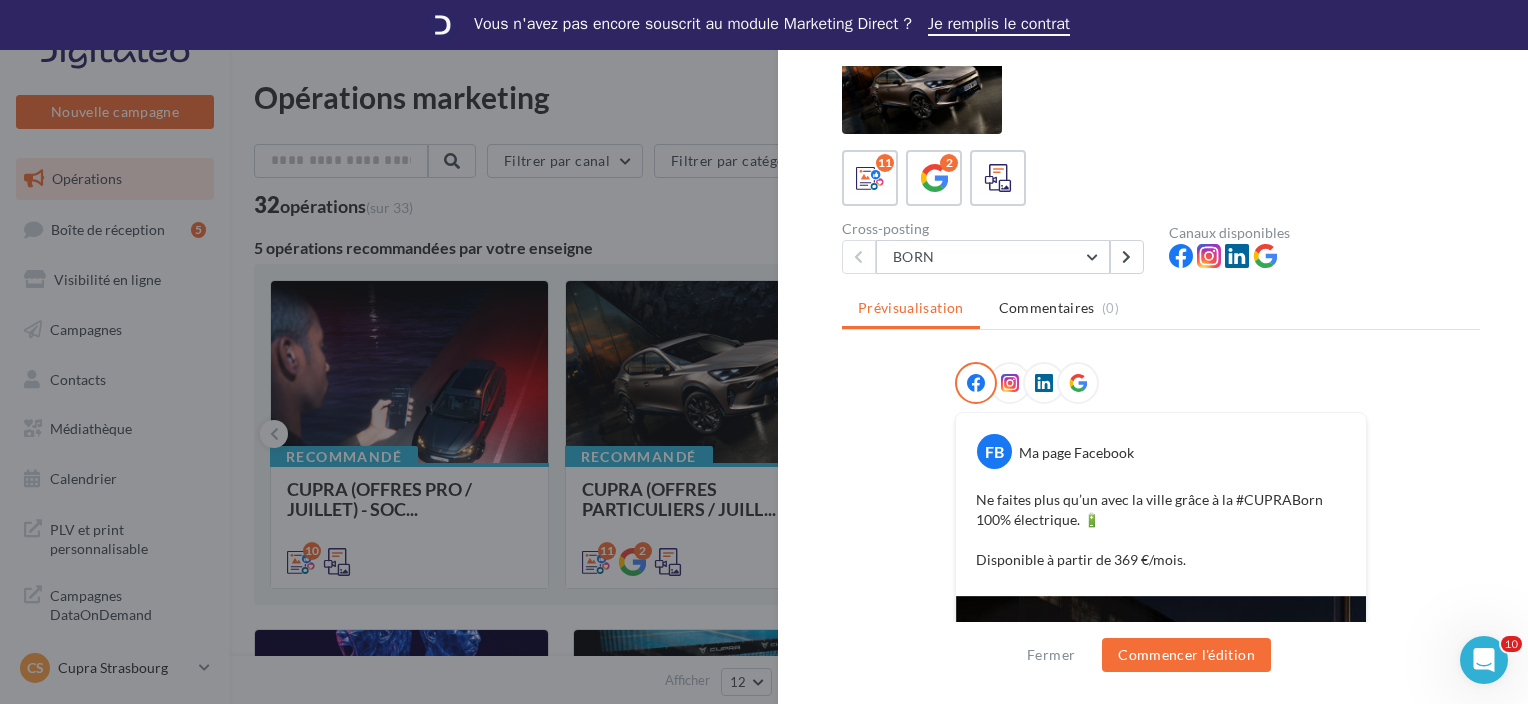 scroll, scrollTop: 185, scrollLeft: 0, axis: vertical 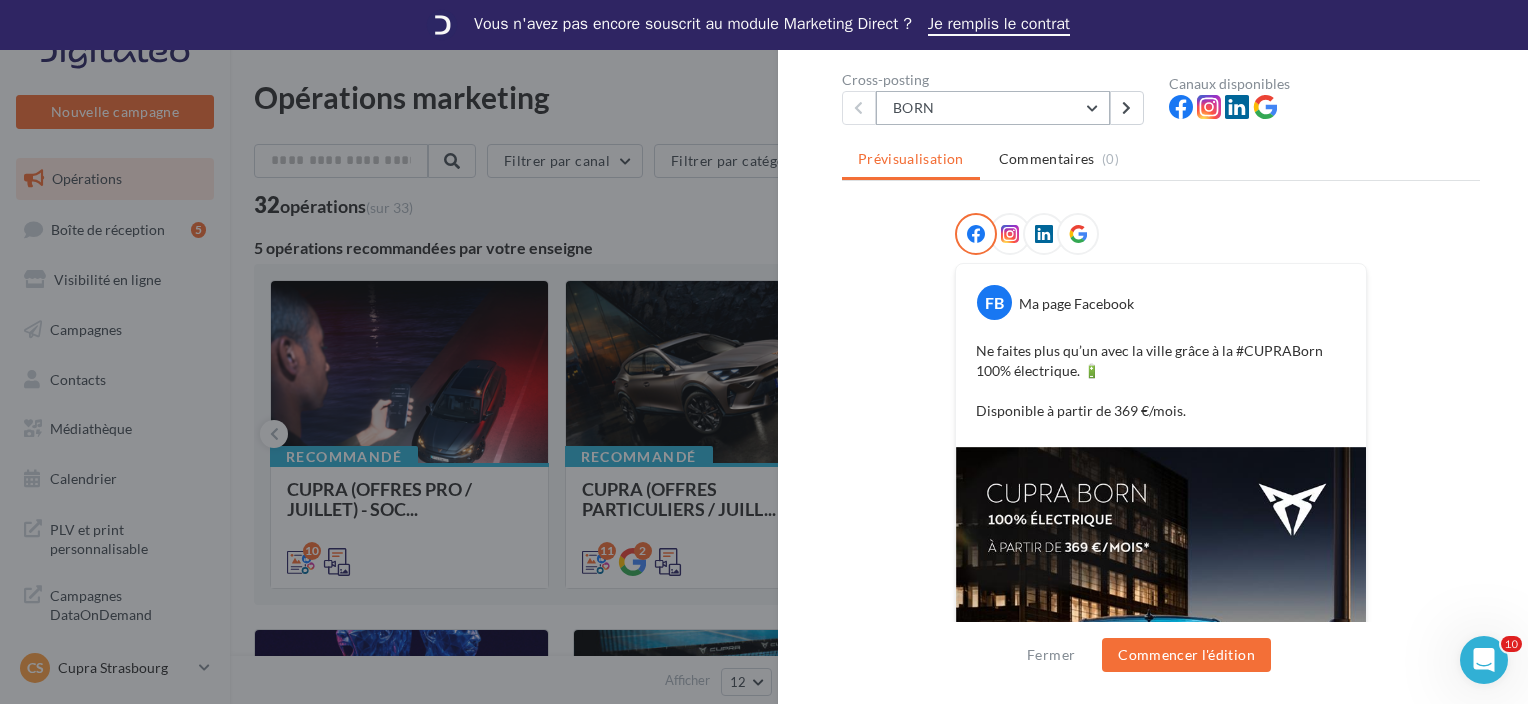 click on "BORN" at bounding box center [993, 108] 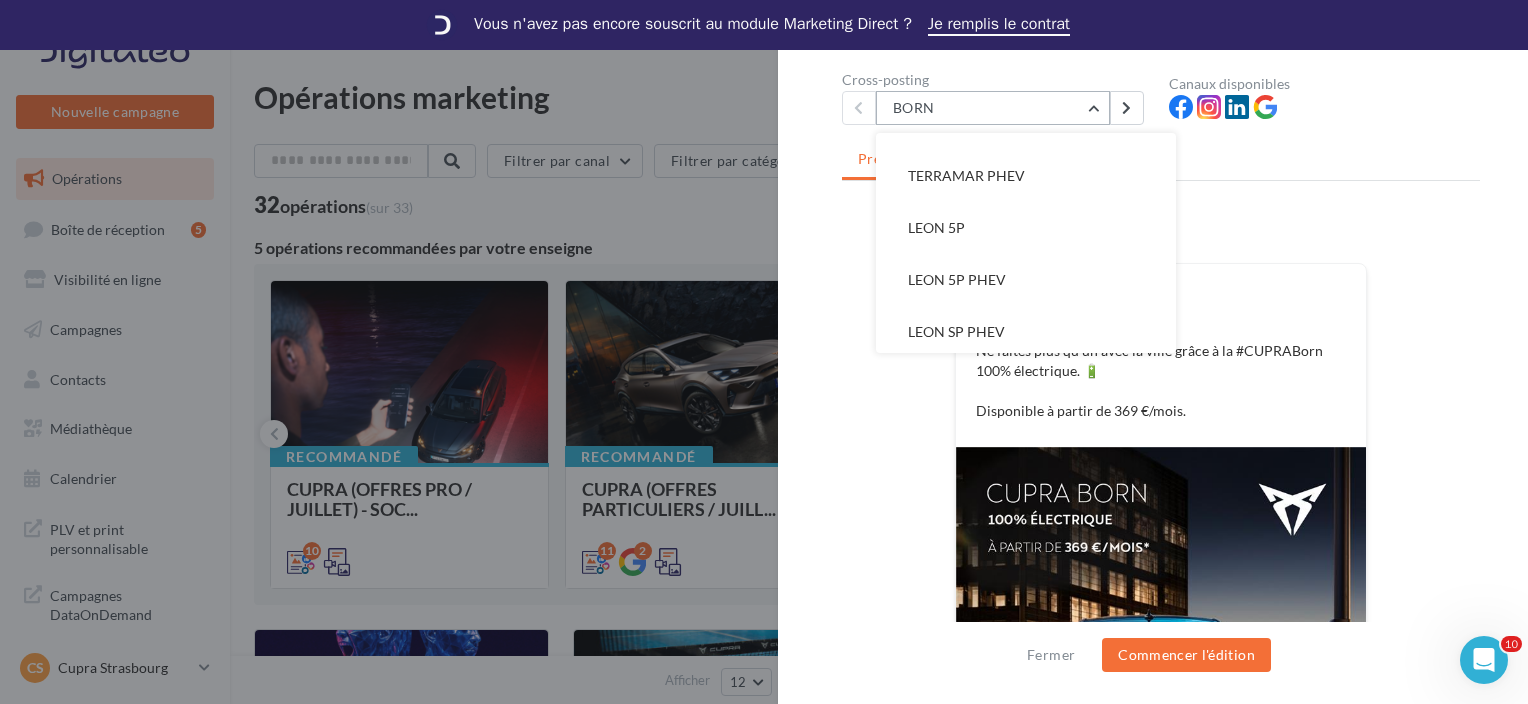 scroll, scrollTop: 352, scrollLeft: 0, axis: vertical 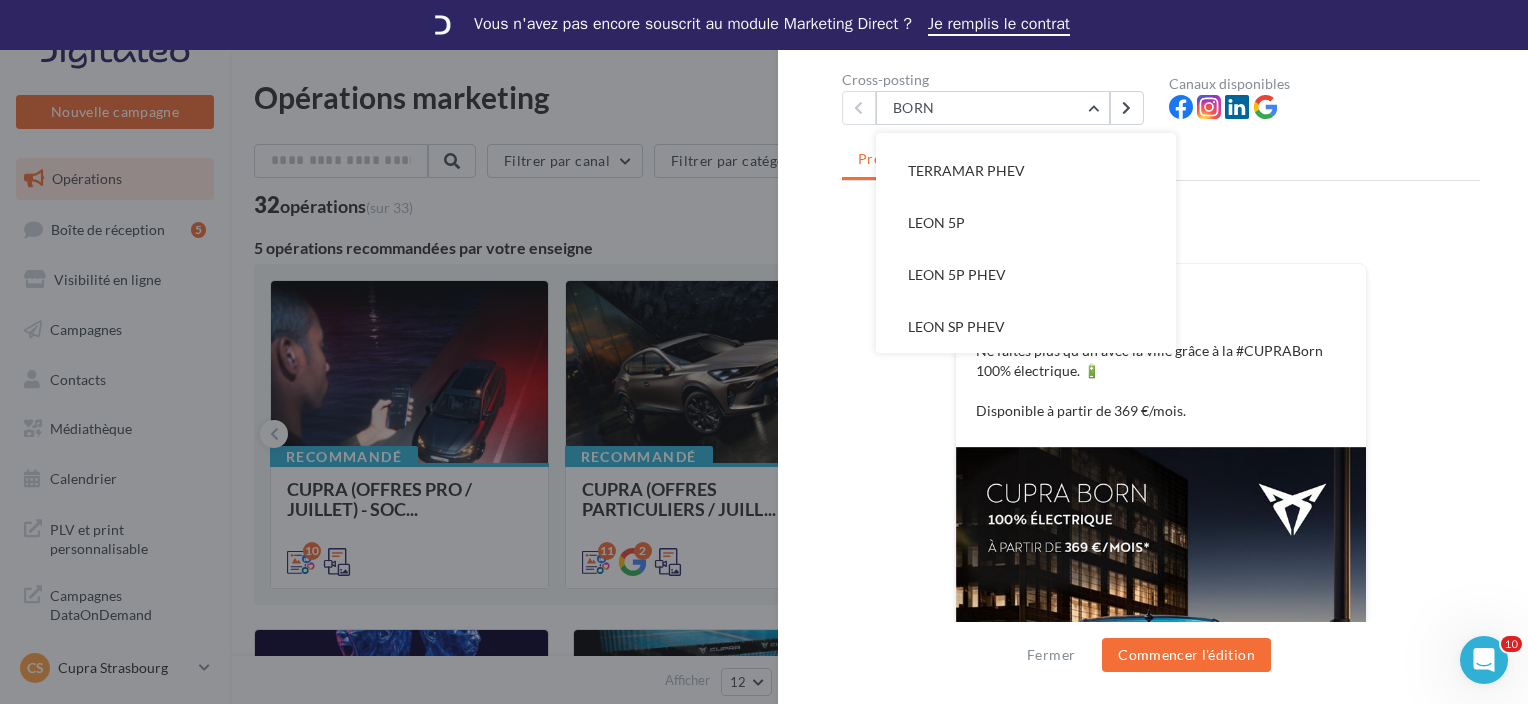 click on "LEON 5P" at bounding box center (1026, 223) 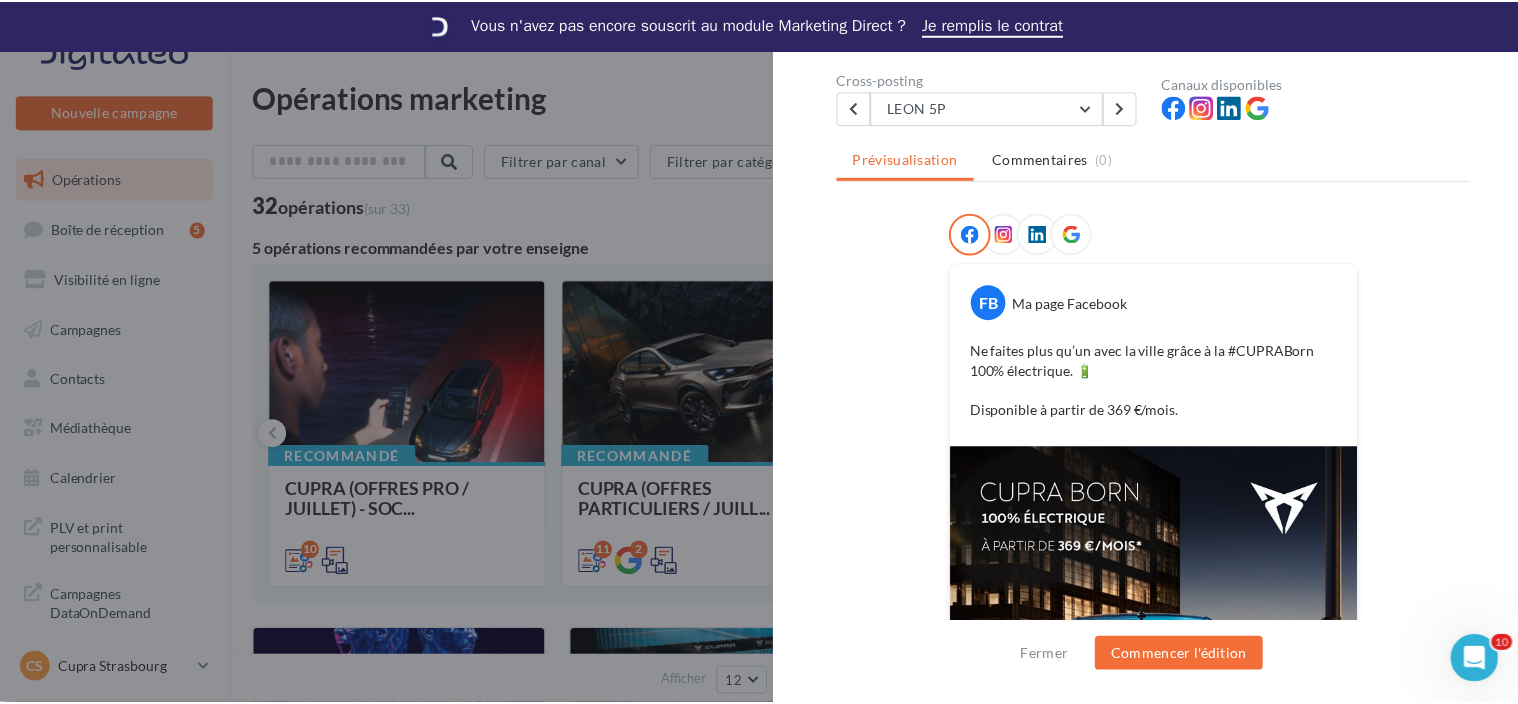 scroll, scrollTop: 0, scrollLeft: 0, axis: both 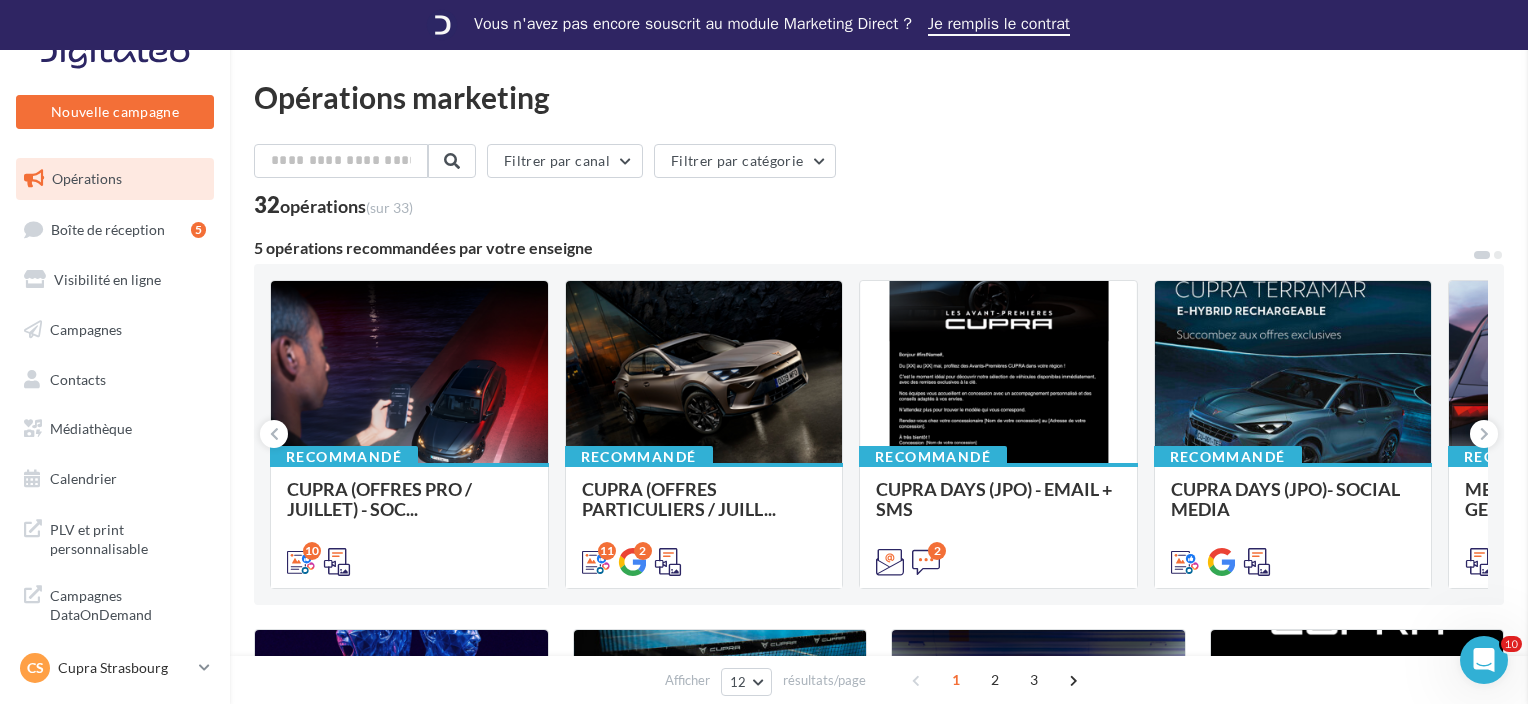 click at bounding box center [2292, 352] 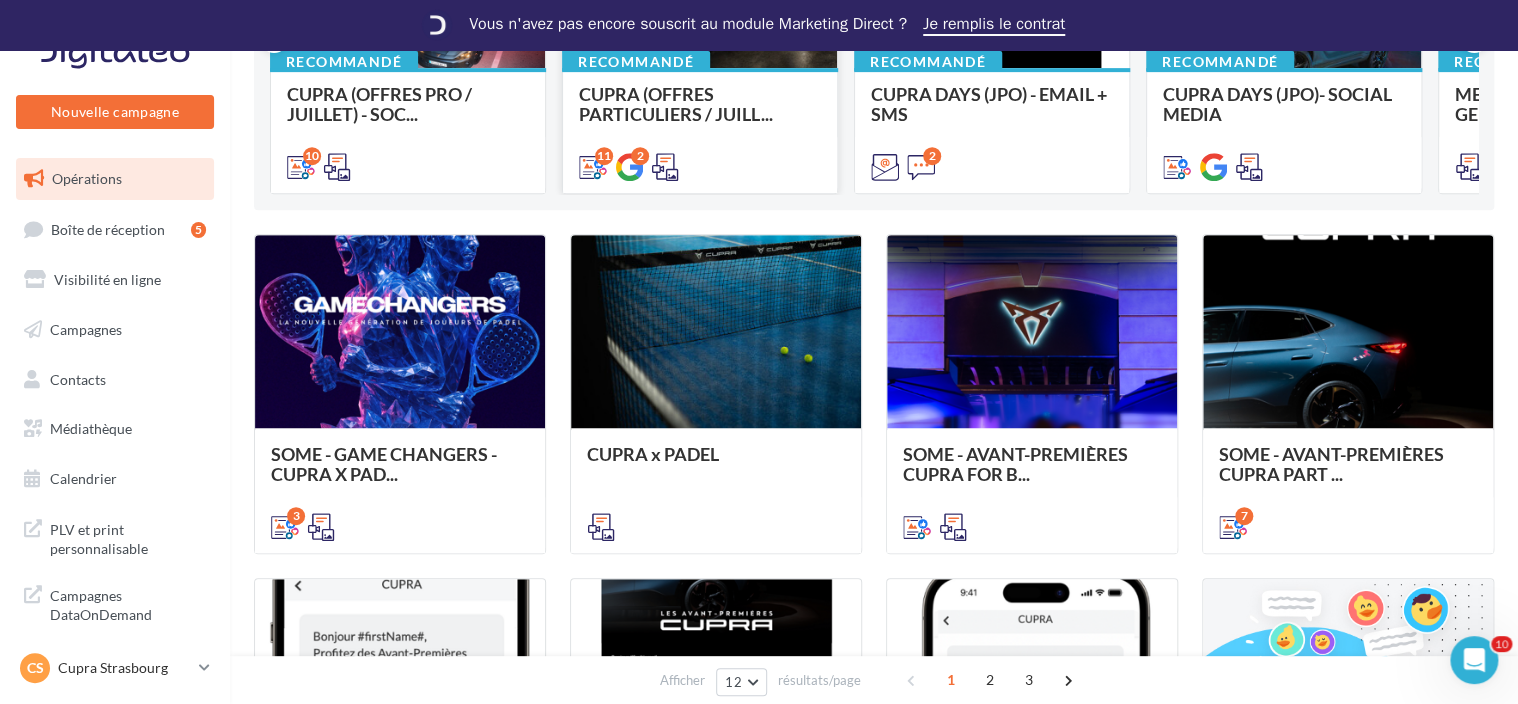 scroll, scrollTop: 400, scrollLeft: 0, axis: vertical 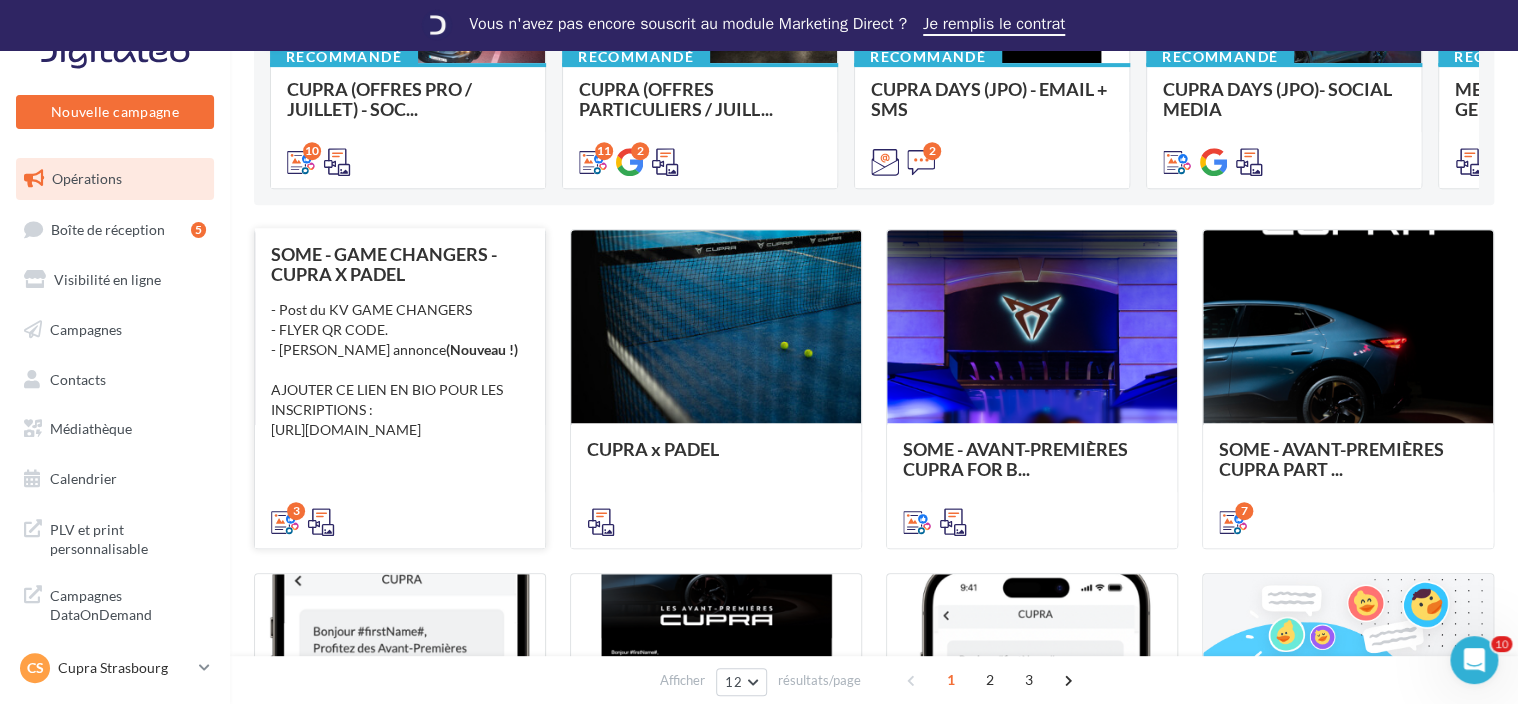 click on "SOME - GAME CHANGERS - CUPRA X PADEL        - Post du KV GAME CHANGERS
- FLYER QR CODE.
- [PERSON_NAME] annonce  (Nouveau !)
AJOUTER CE LIEN EN BIO POUR LES INSCRIPTIONS :
[URL][DOMAIN_NAME]" at bounding box center (400, 387) 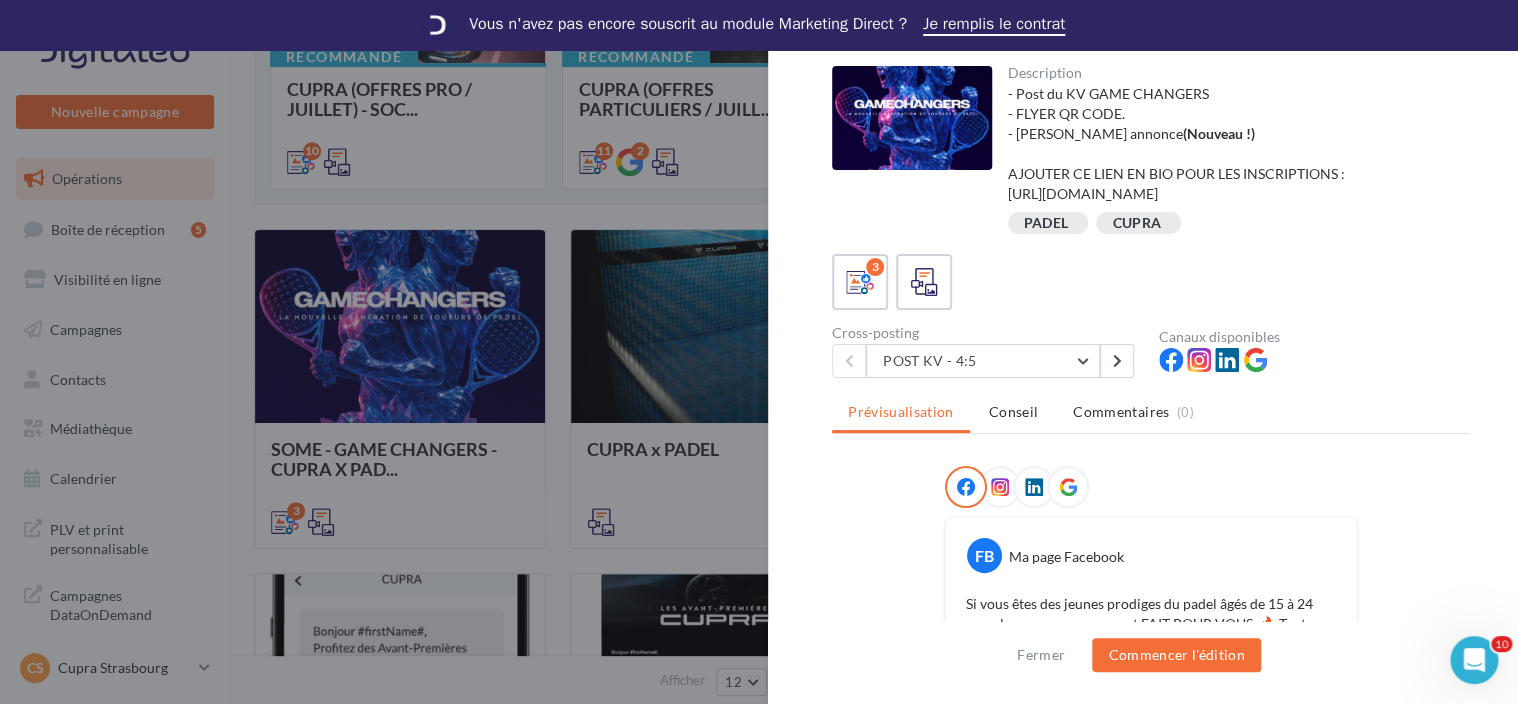 drag, startPoint x: 532, startPoint y: 480, endPoint x: 350, endPoint y: 532, distance: 189.28285 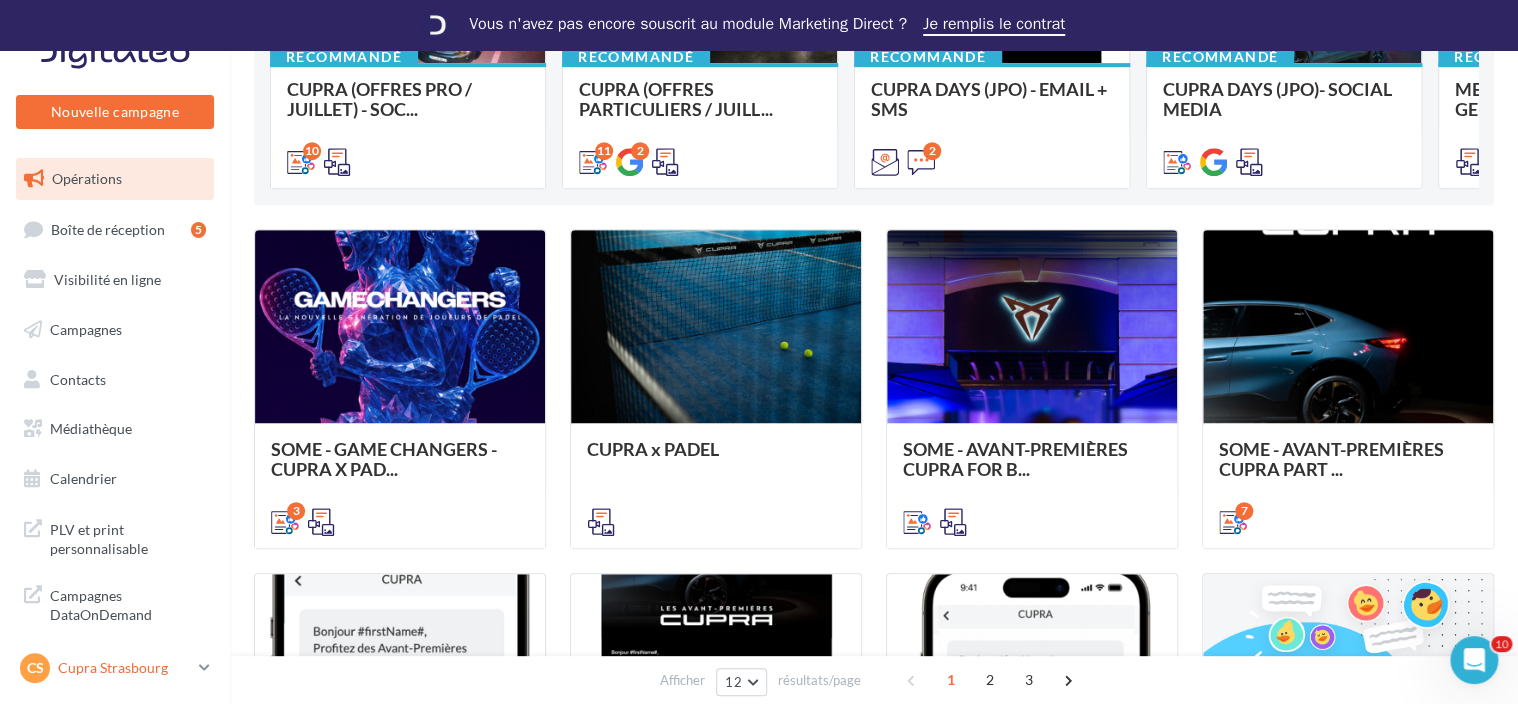 click on "CS     Cupra Strasbourg   cupra_strasbourg" at bounding box center (115, 668) 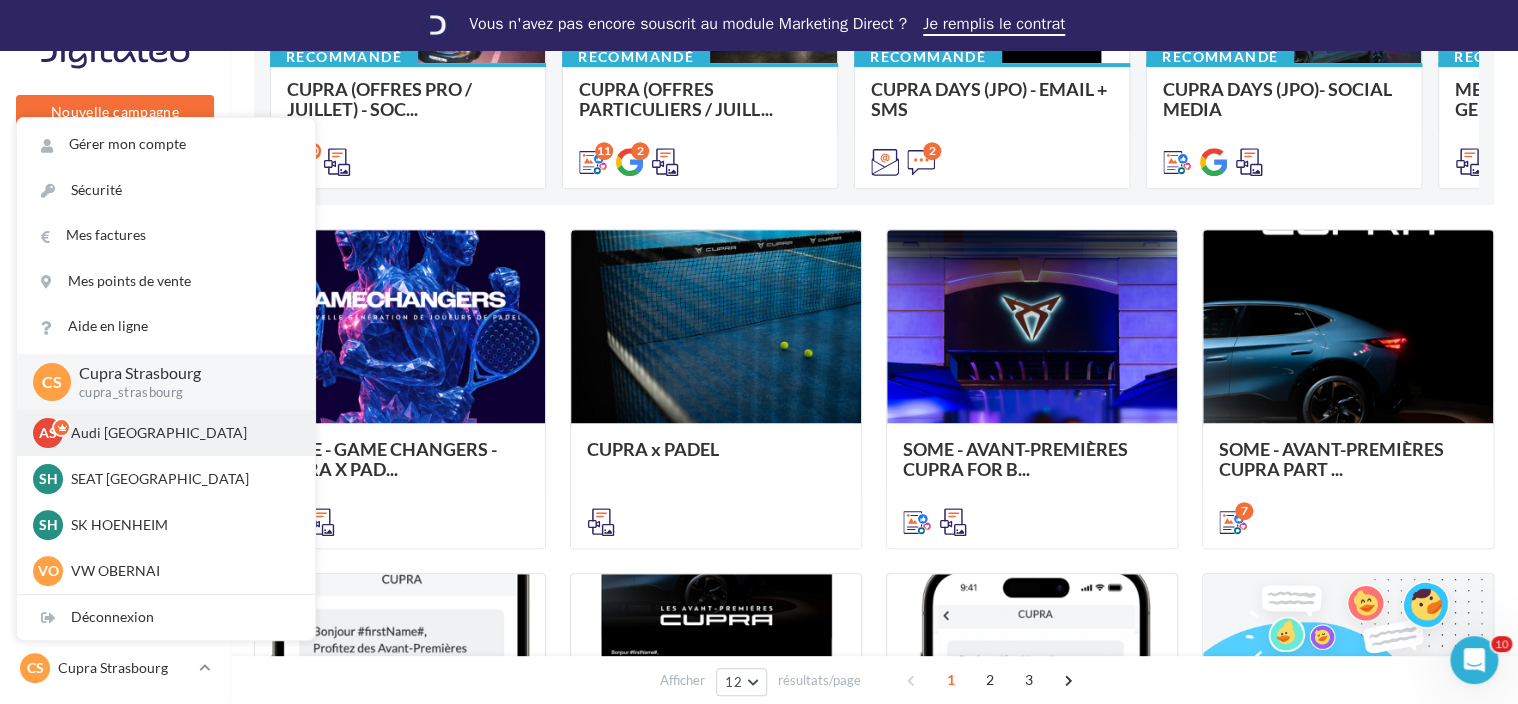 click on "Audi [GEOGRAPHIC_DATA]" at bounding box center [181, 433] 